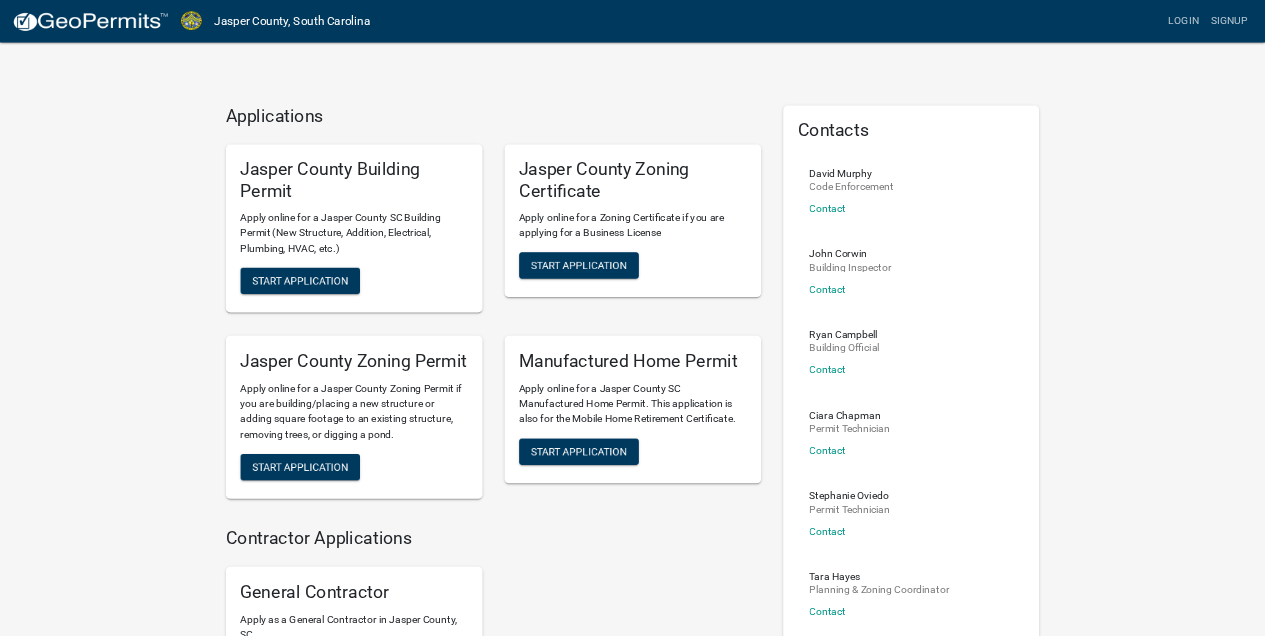 scroll, scrollTop: 0, scrollLeft: 0, axis: both 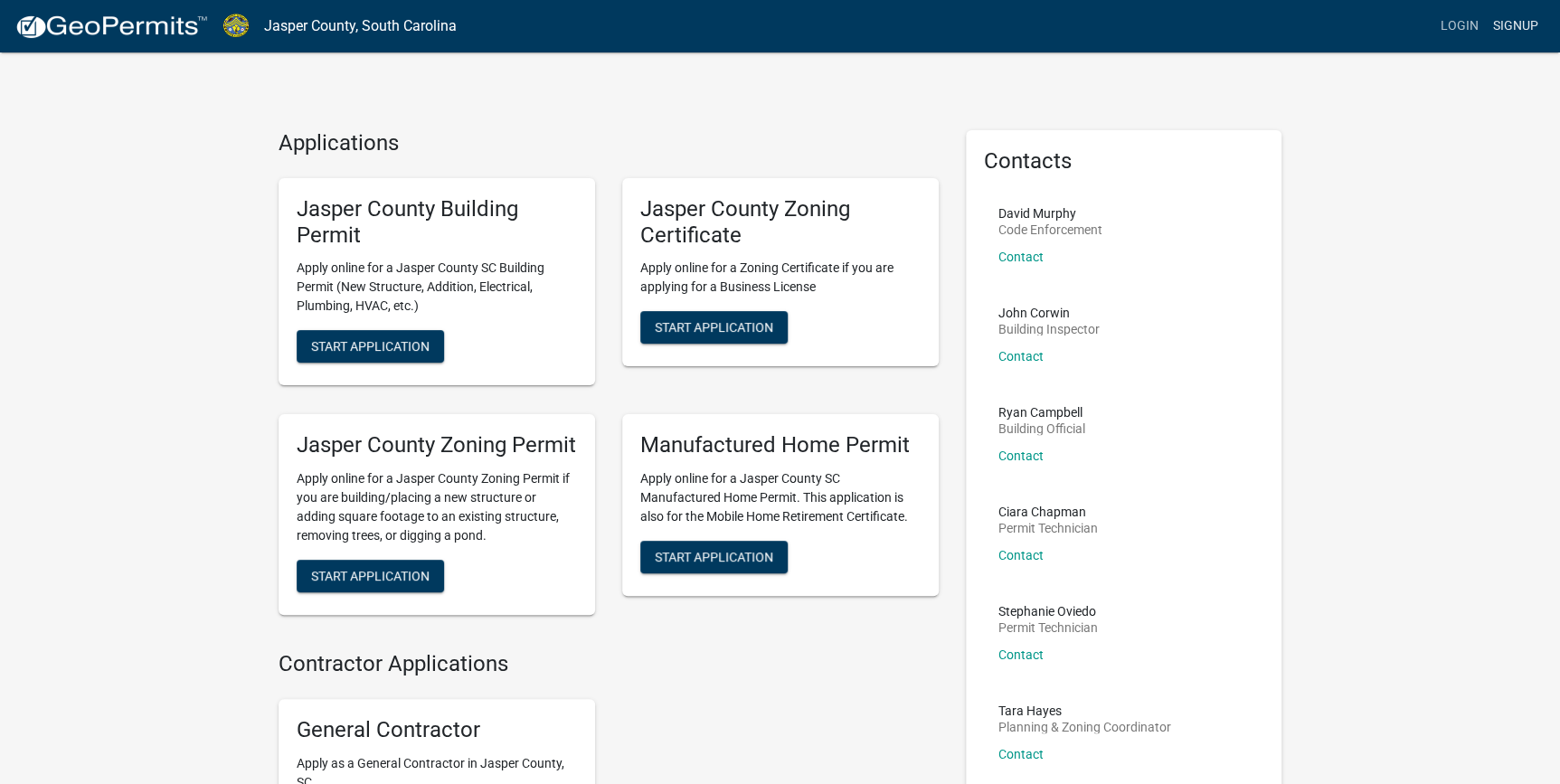 click on "Signup" at bounding box center (1516, 26) 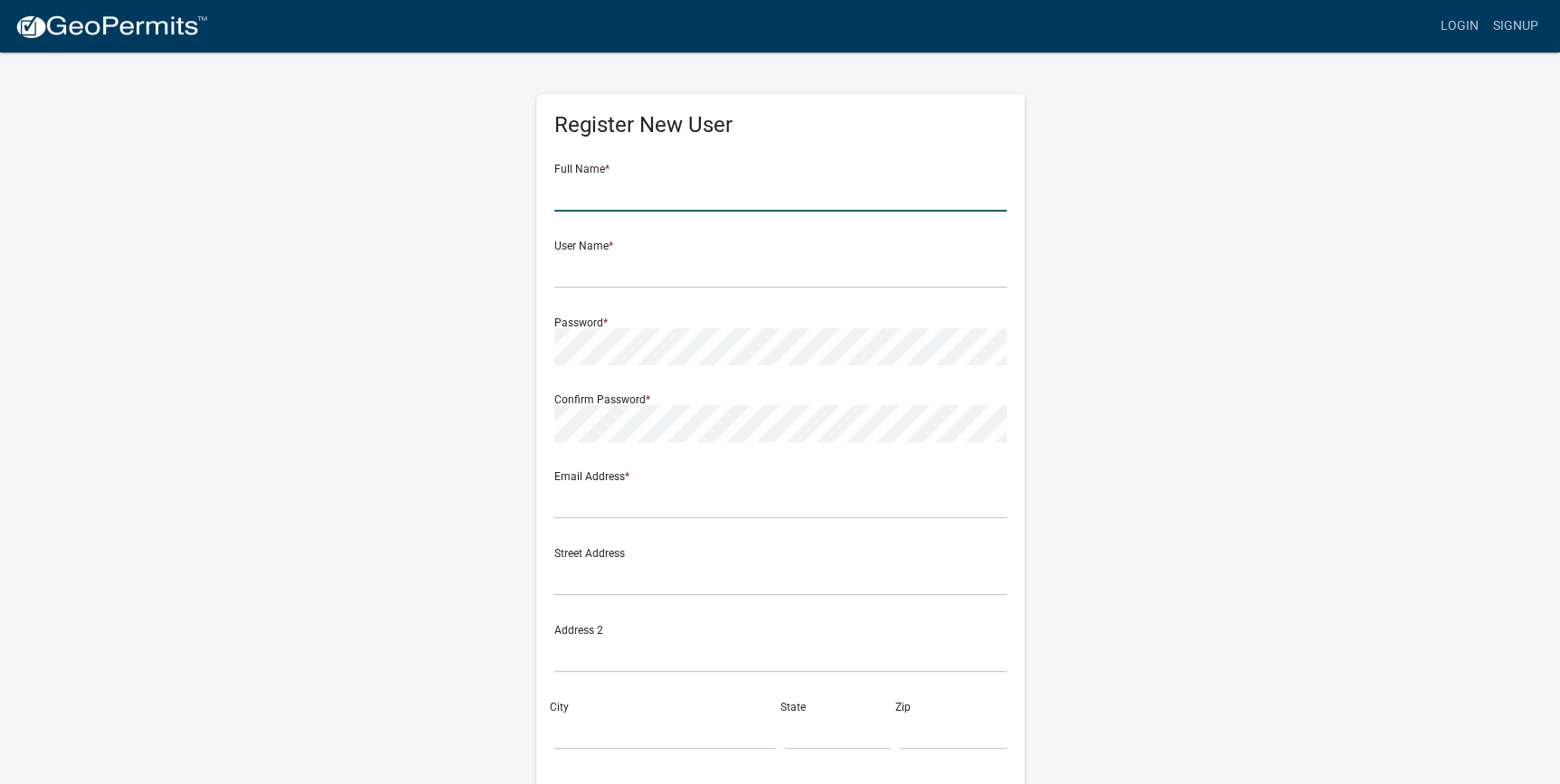 click 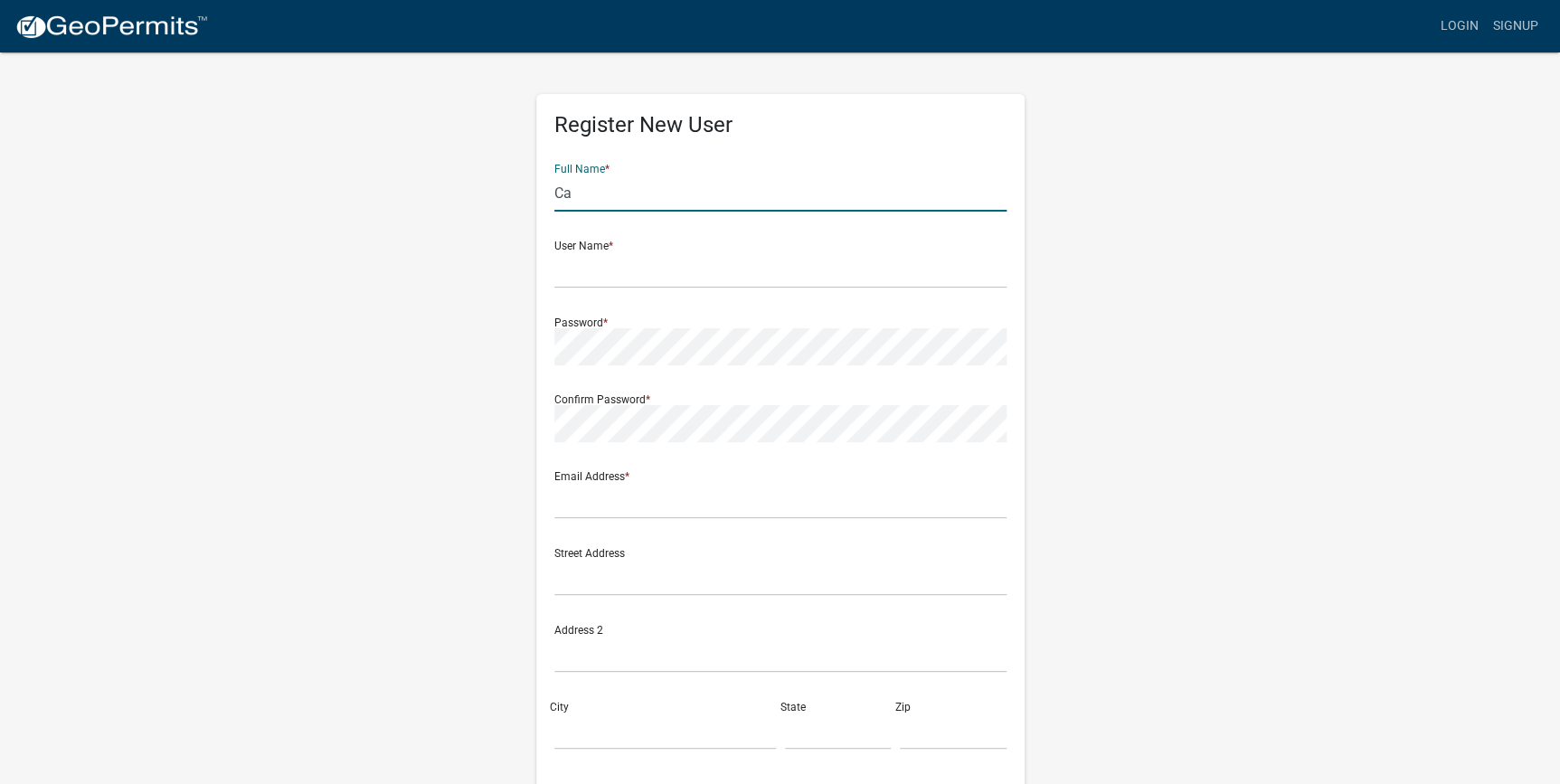 type on "C" 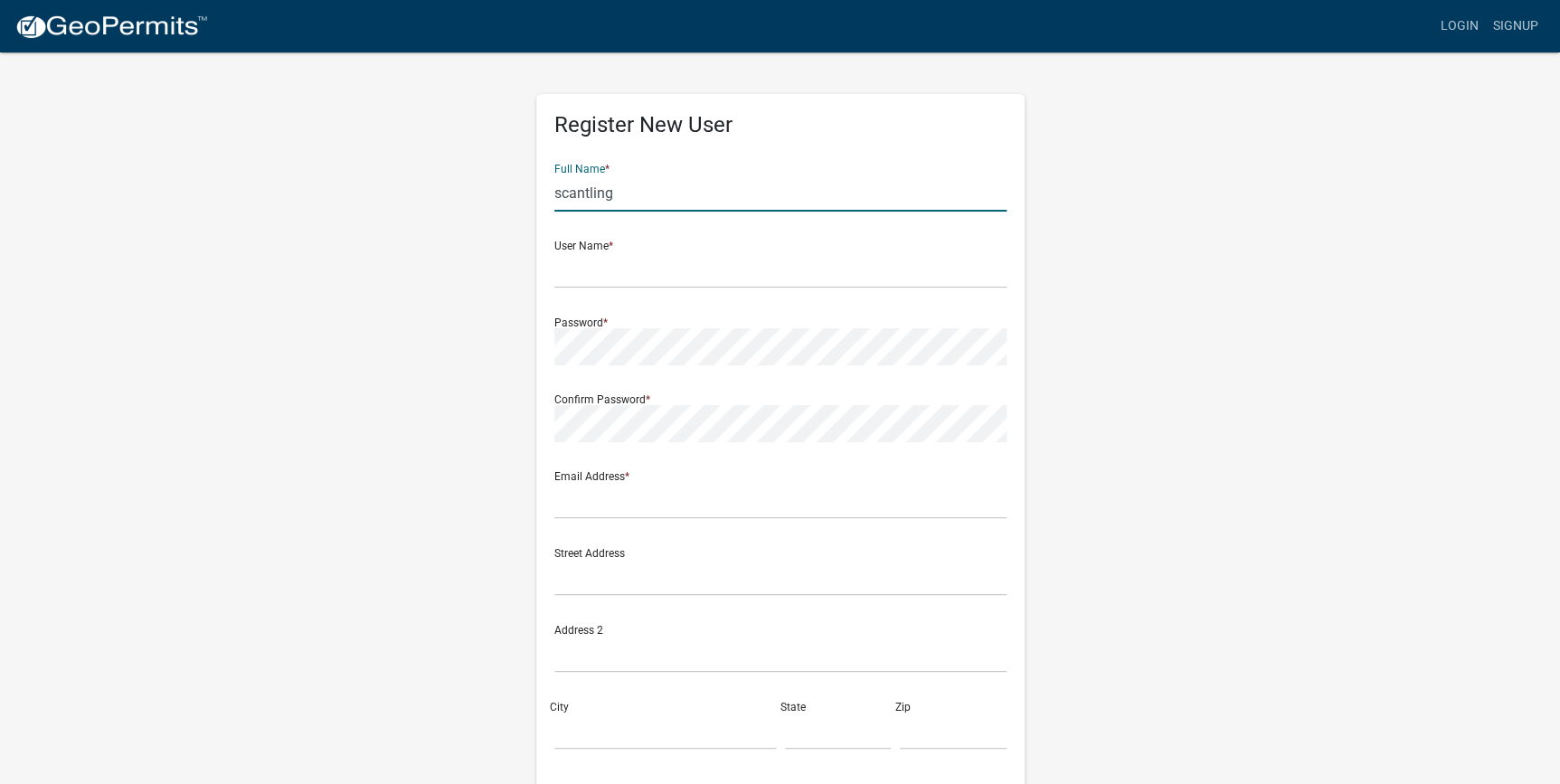 click on "scantling" 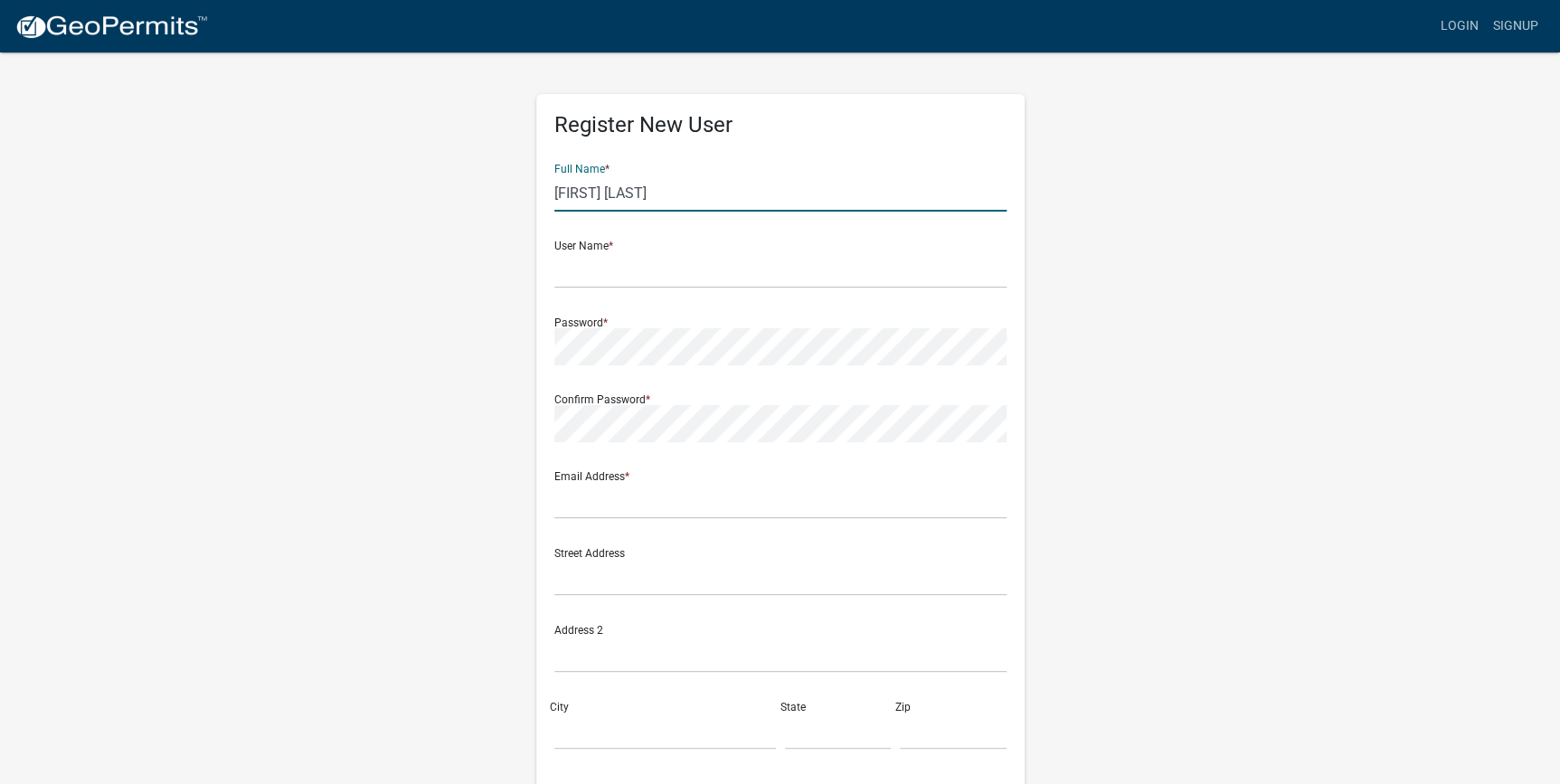 drag, startPoint x: 598, startPoint y: 194, endPoint x: 549, endPoint y: 194, distance: 49 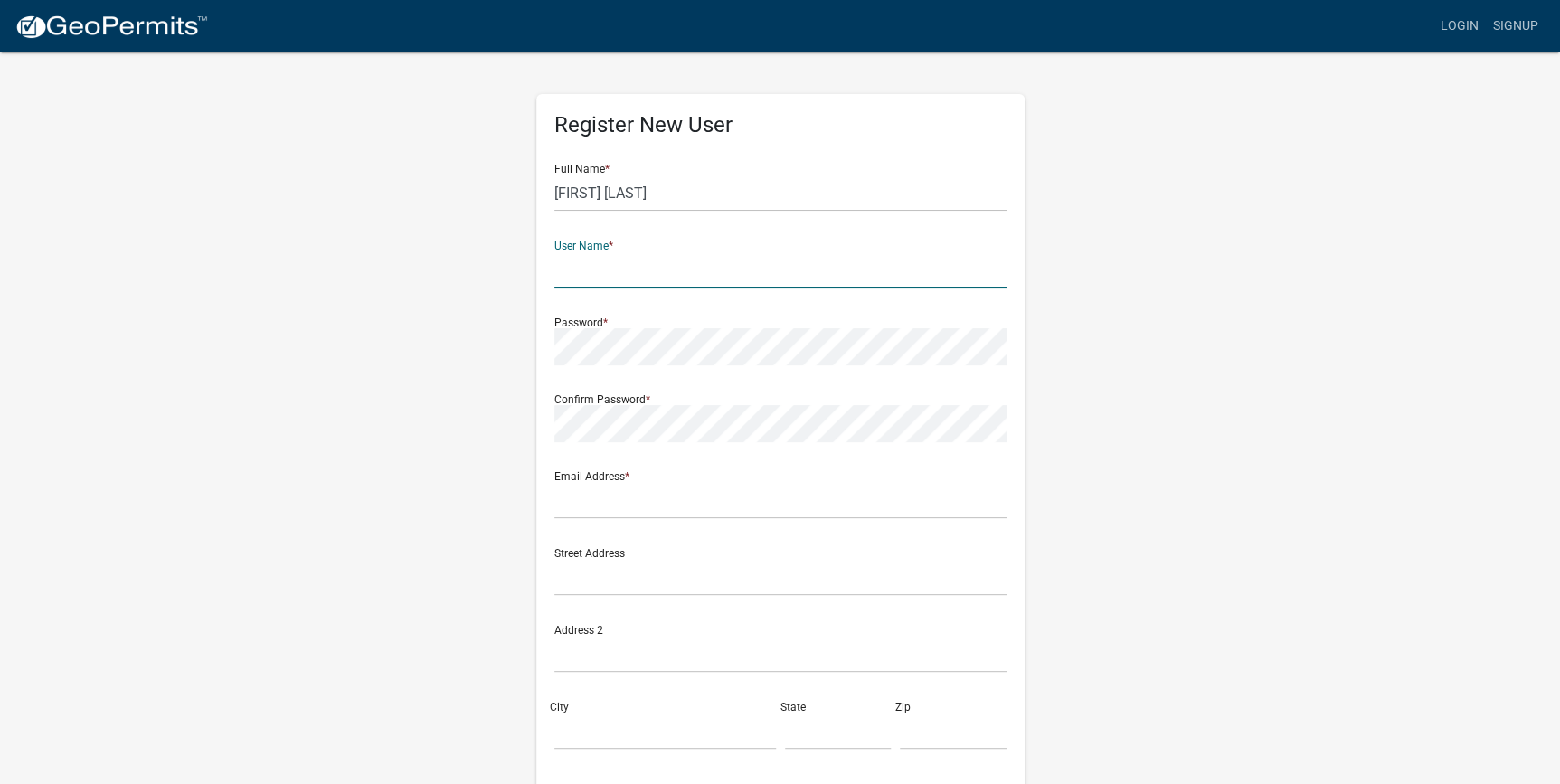 click 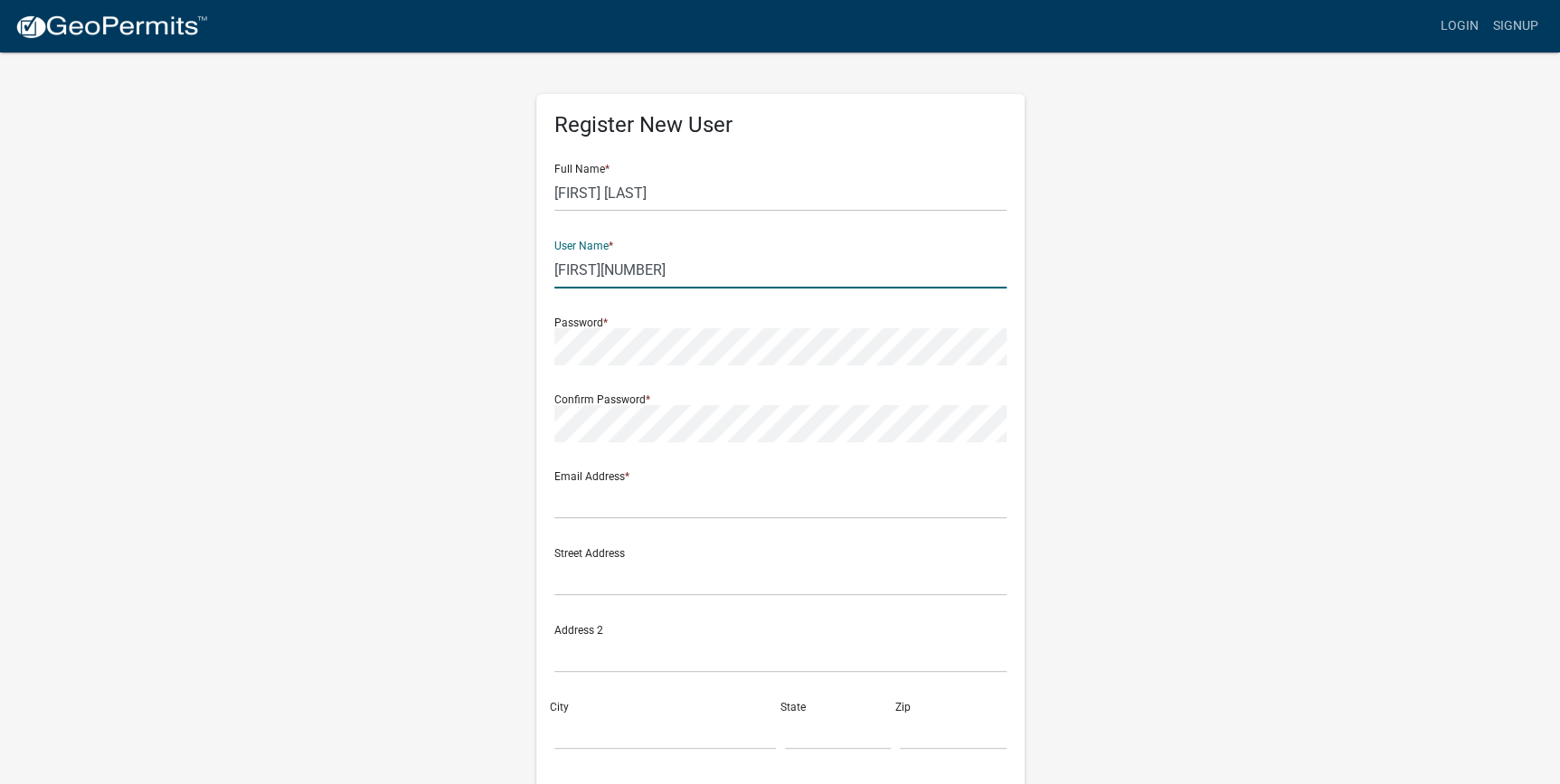 type on "[FIRST][NUMBER]" 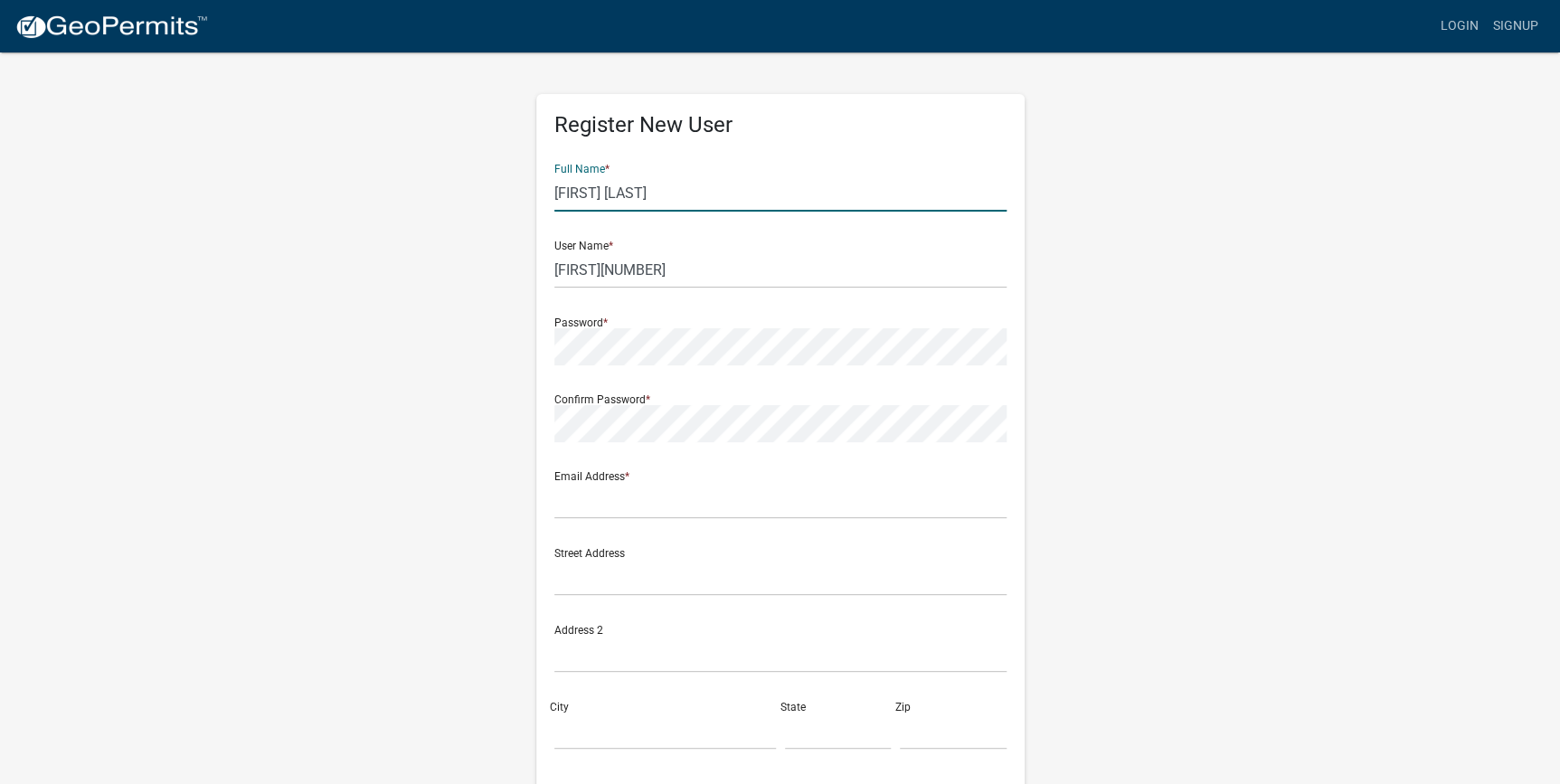 drag, startPoint x: 603, startPoint y: 191, endPoint x: 662, endPoint y: 190, distance: 59.00847 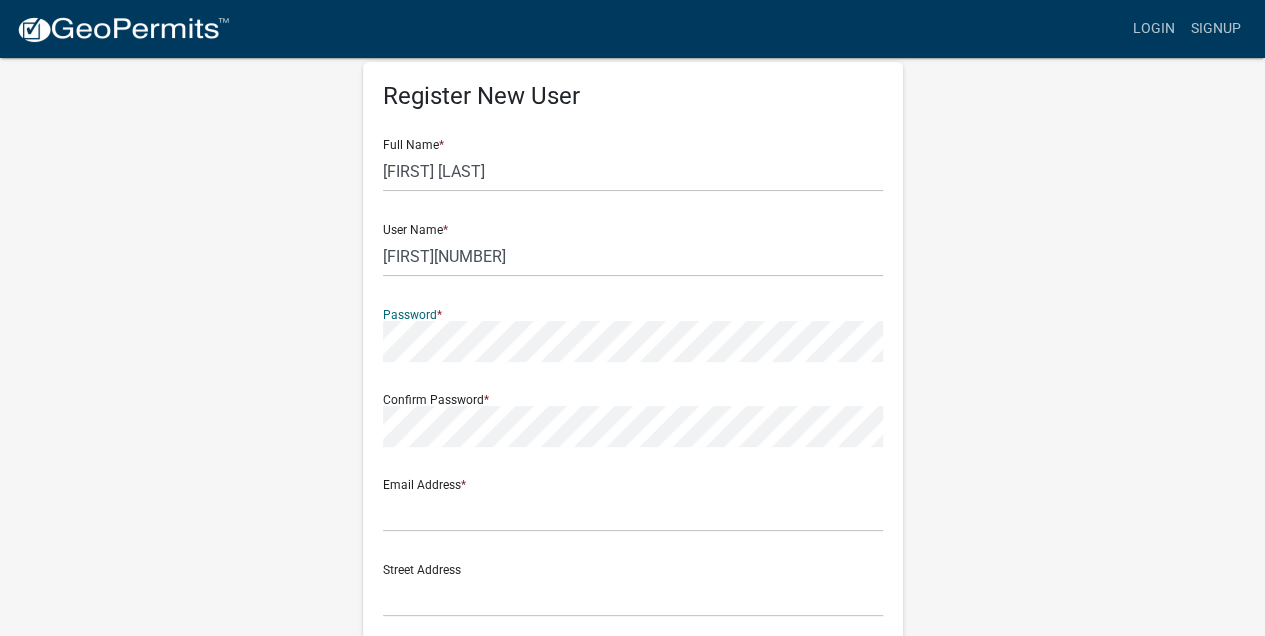 scroll, scrollTop: 66, scrollLeft: 0, axis: vertical 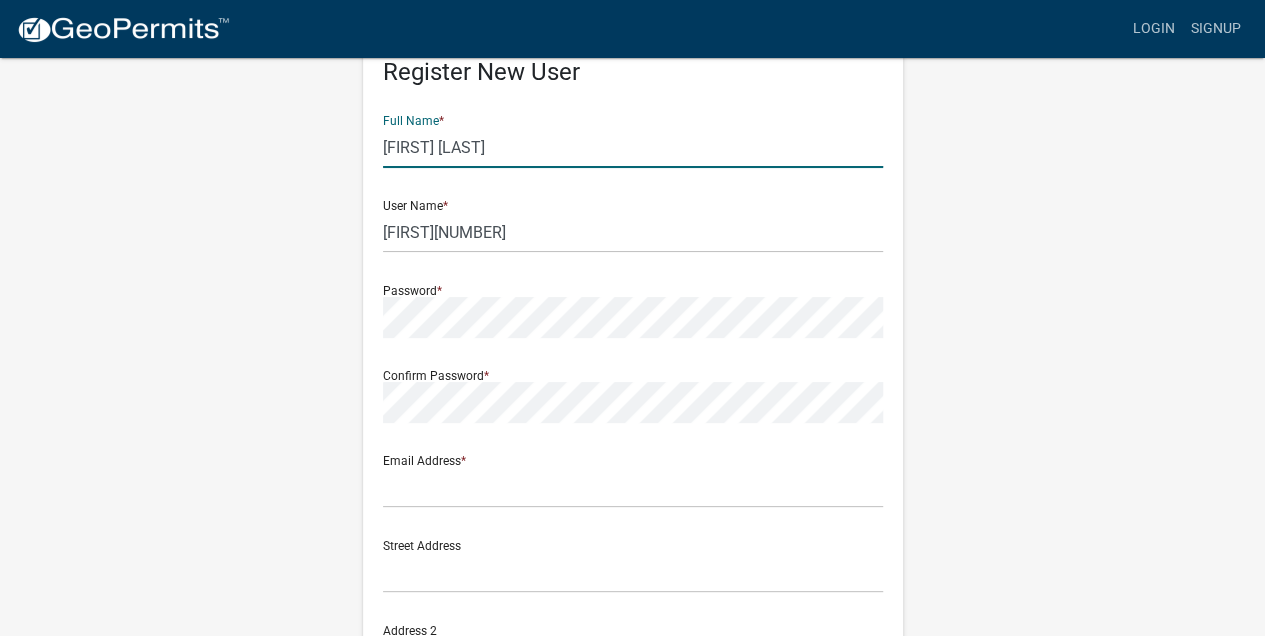 drag, startPoint x: 530, startPoint y: 140, endPoint x: 362, endPoint y: 157, distance: 168.85793 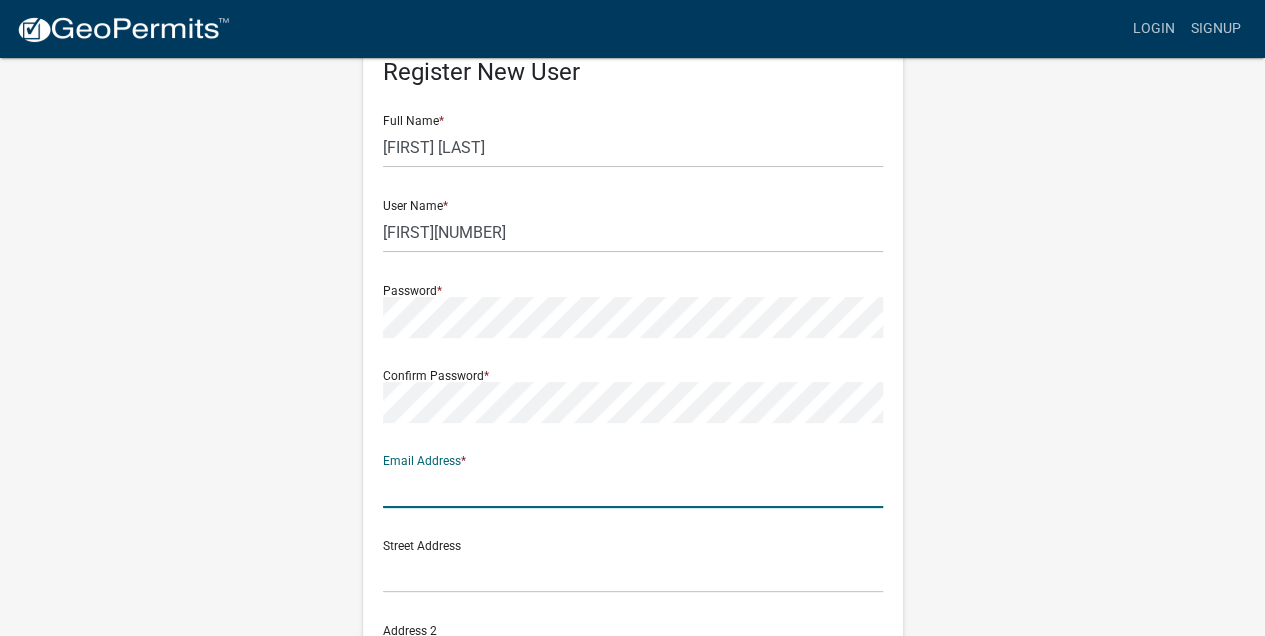 click 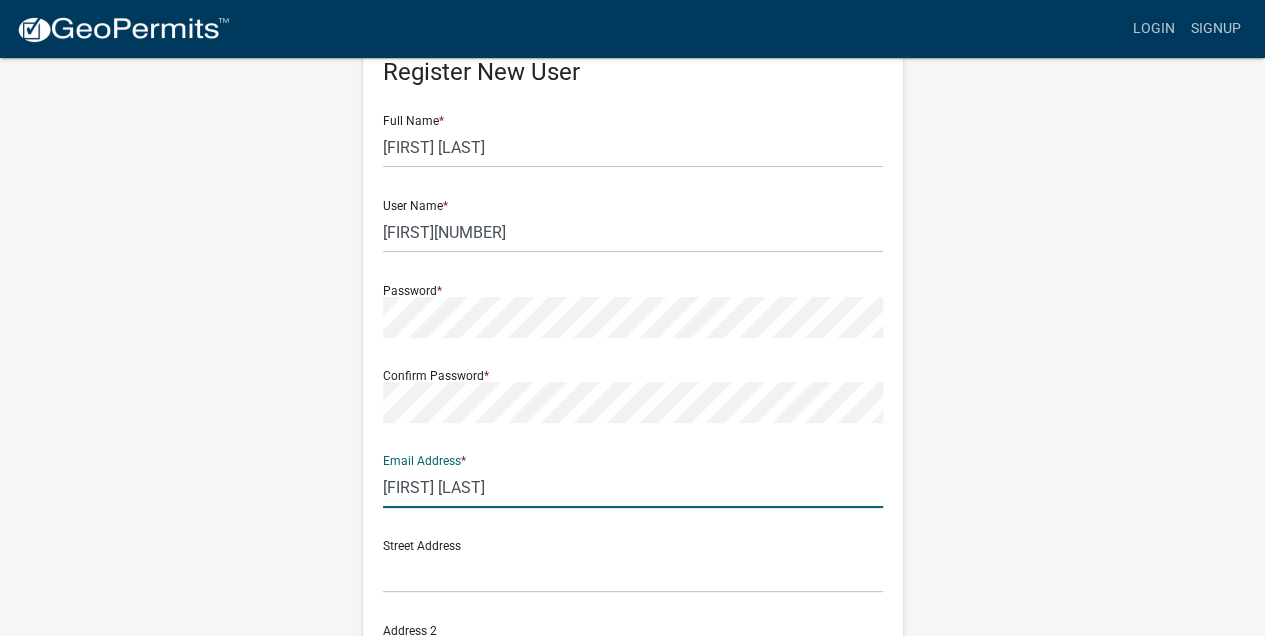 drag, startPoint x: 438, startPoint y: 490, endPoint x: 344, endPoint y: 493, distance: 94.04786 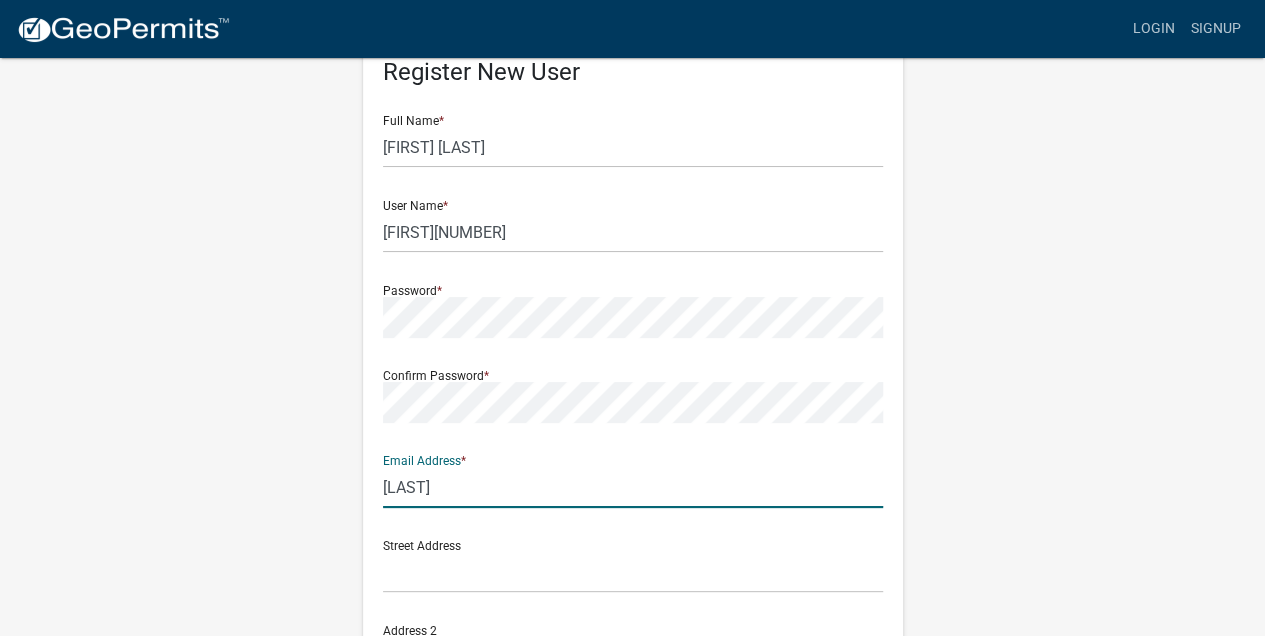 click on "[LAST]" 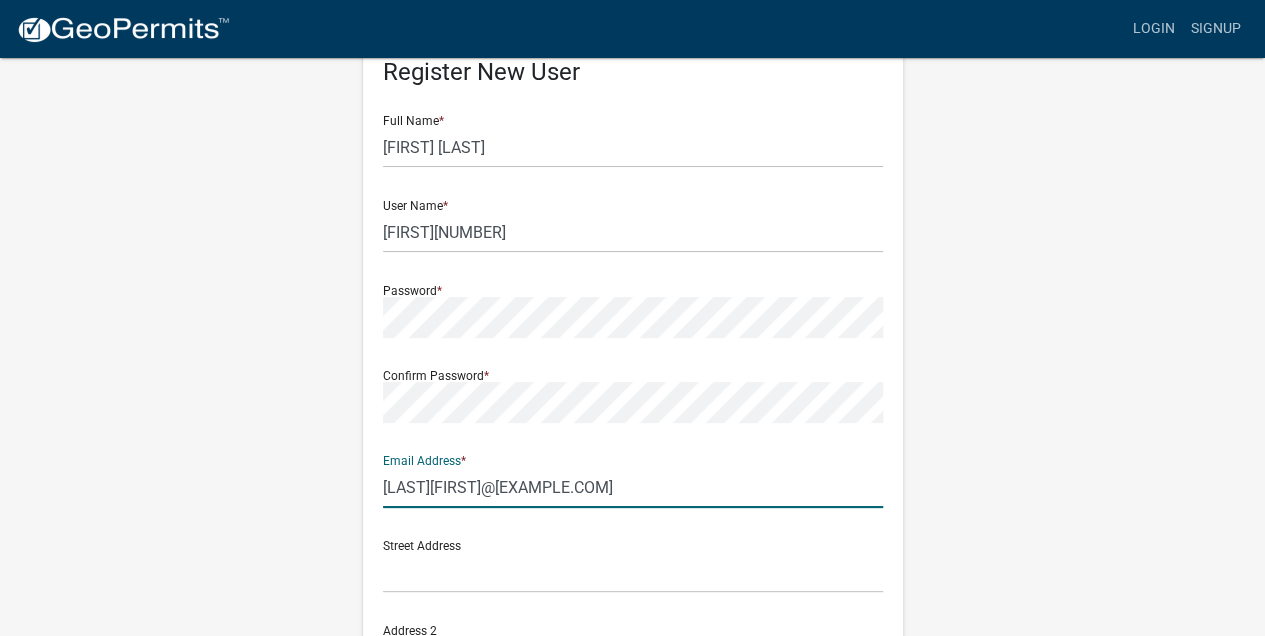 type on "[LAST][FIRST]@[EXAMPLE.COM]" 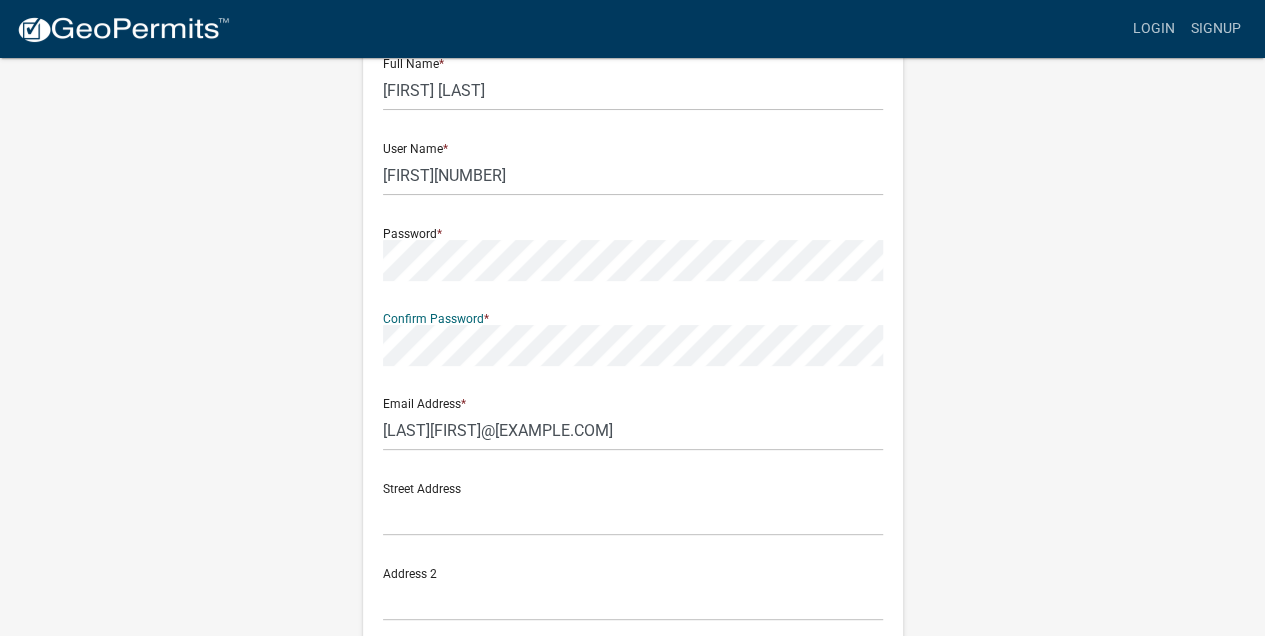 scroll, scrollTop: 200, scrollLeft: 0, axis: vertical 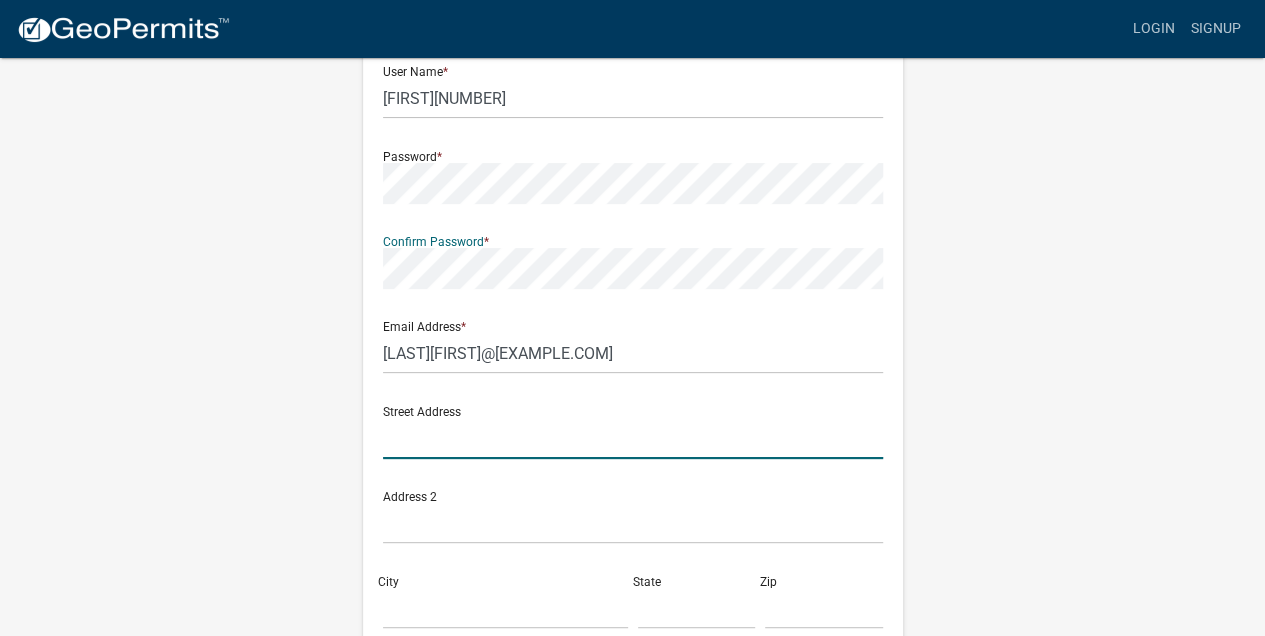 click 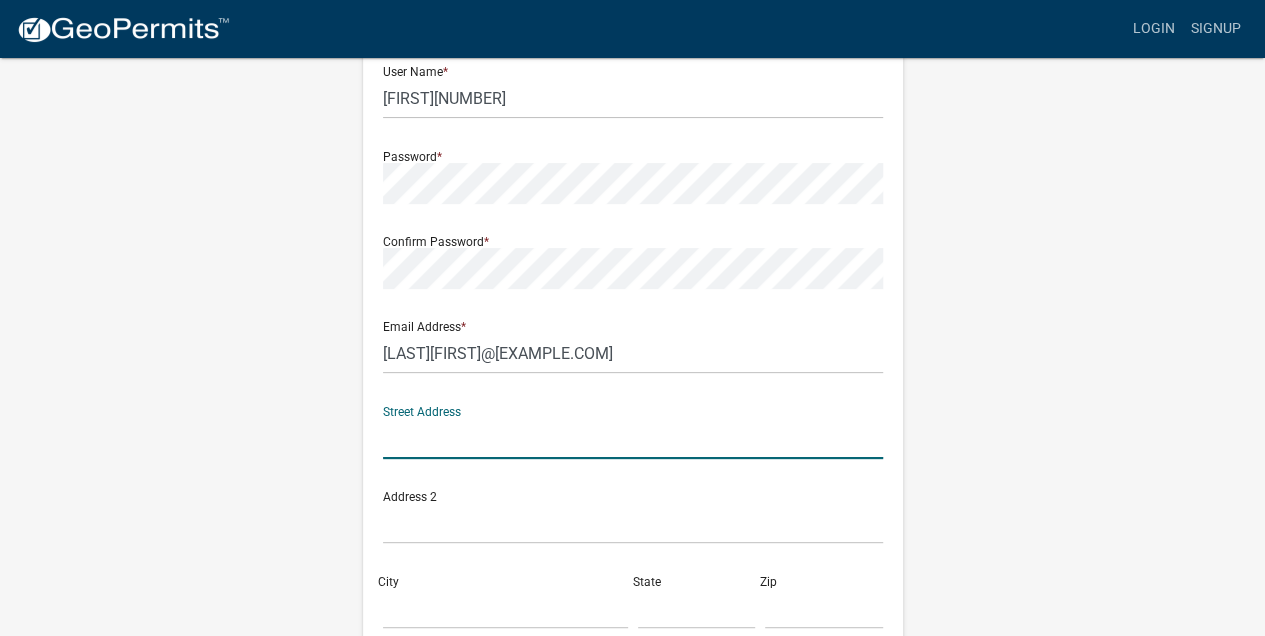 paste on "[NUMBER] [STREET] [CITY], [STATE] [ZIP]" 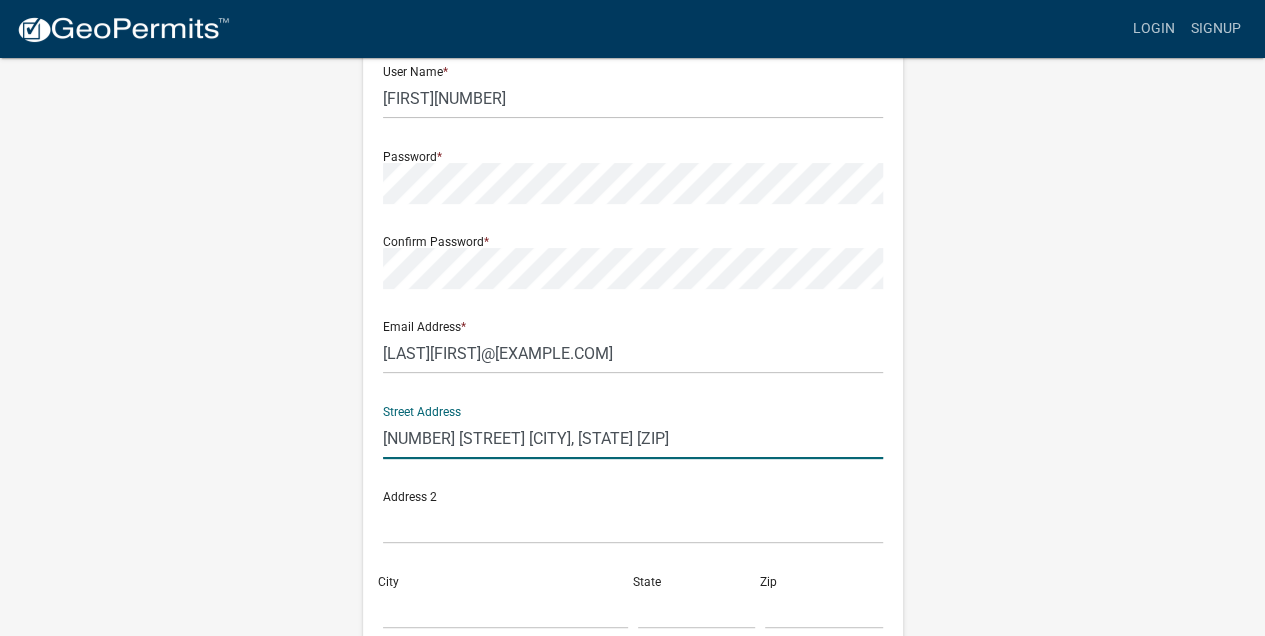 drag, startPoint x: 414, startPoint y: 442, endPoint x: 370, endPoint y: 436, distance: 44.407207 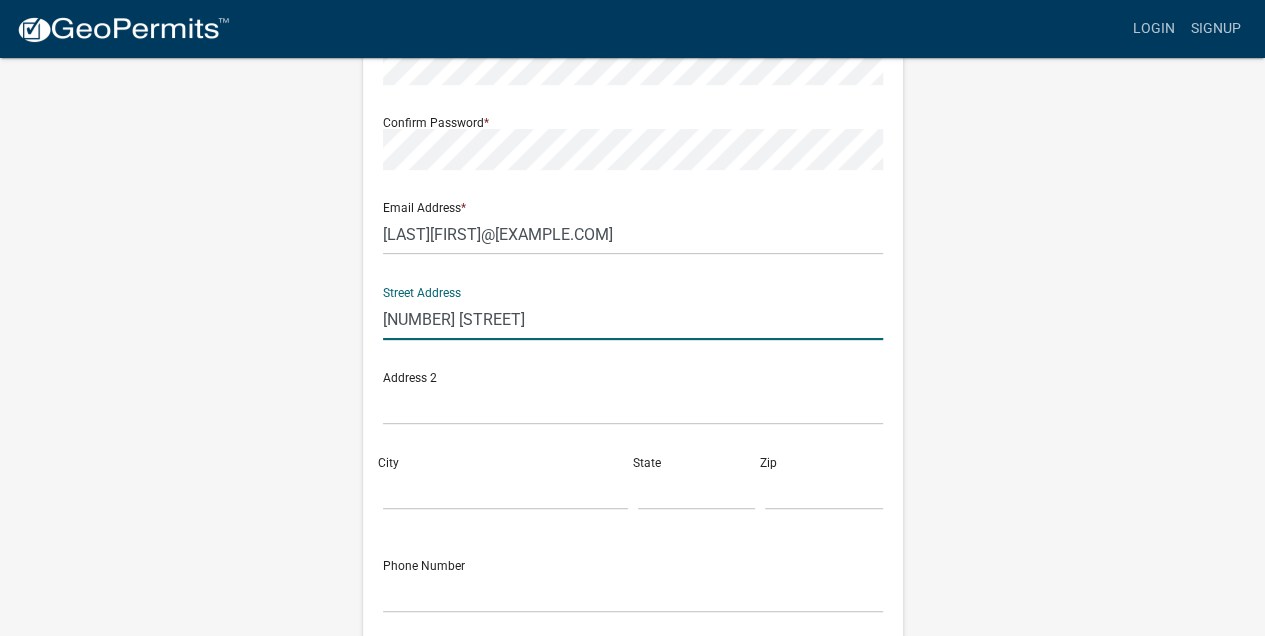 scroll, scrollTop: 333, scrollLeft: 0, axis: vertical 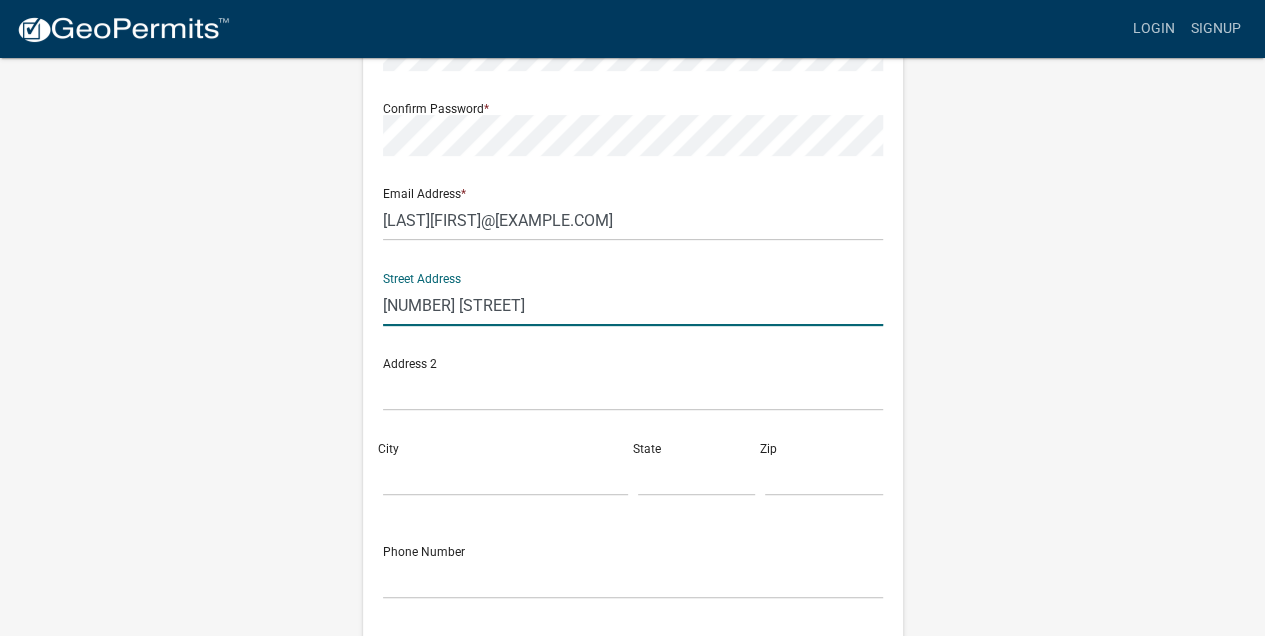 type on "[NUMBER] [STREET]" 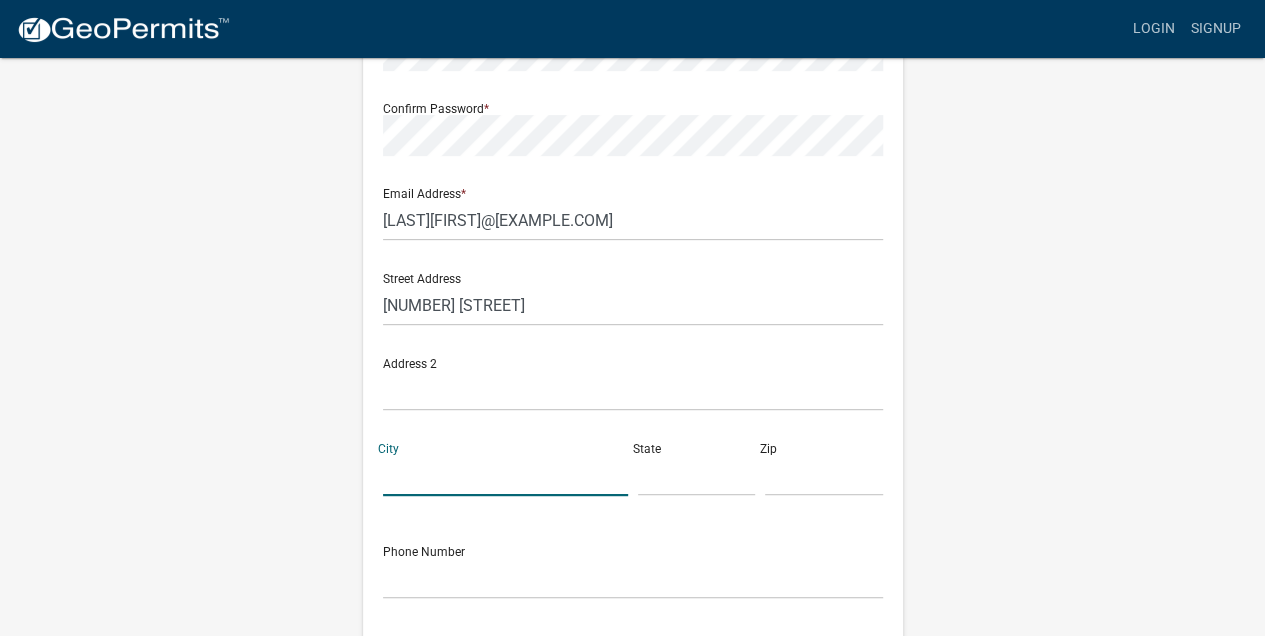 click on "City" at bounding box center [505, 475] 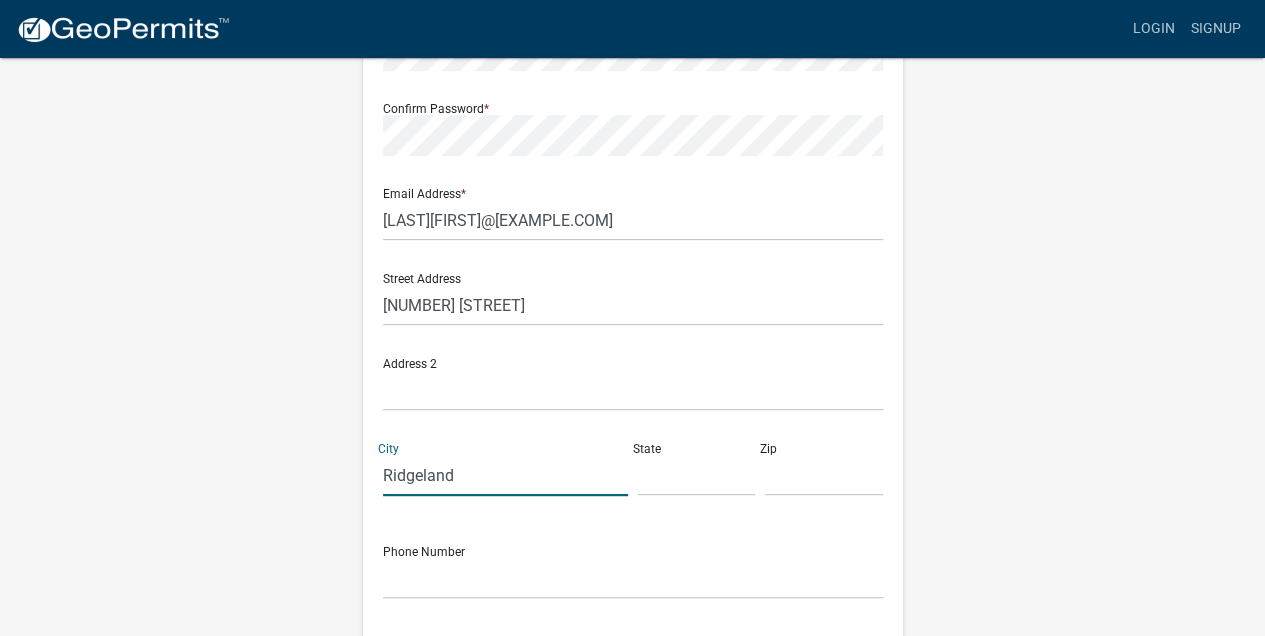 type on "Ridgeland" 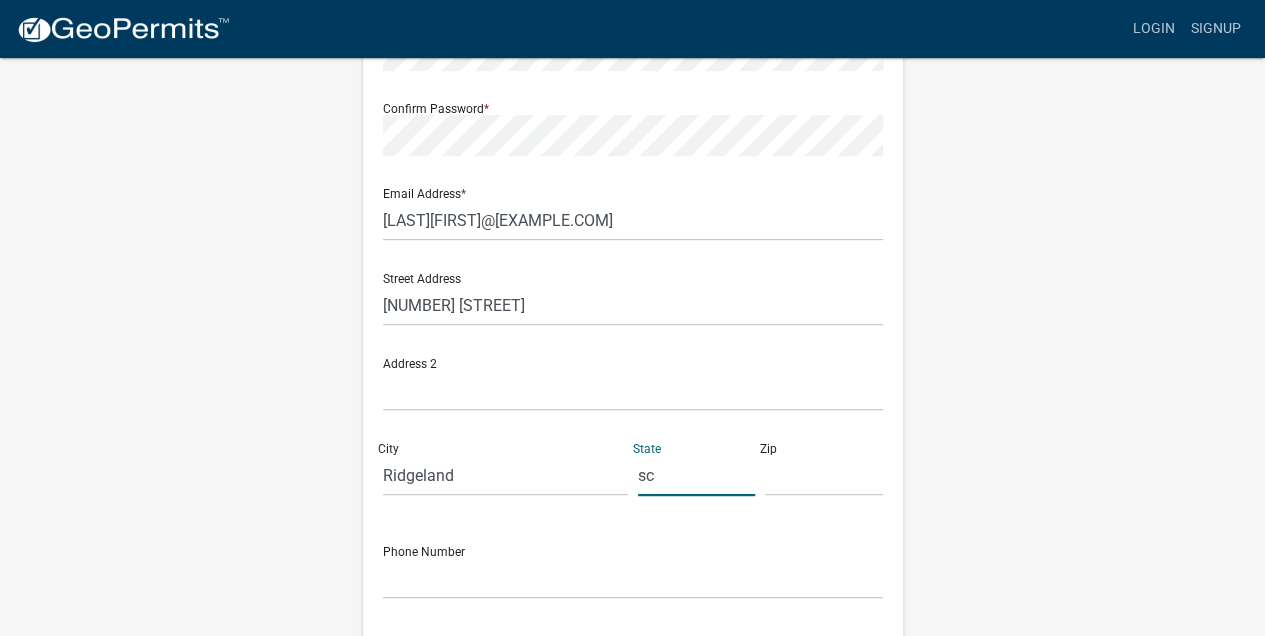 type on "sc" 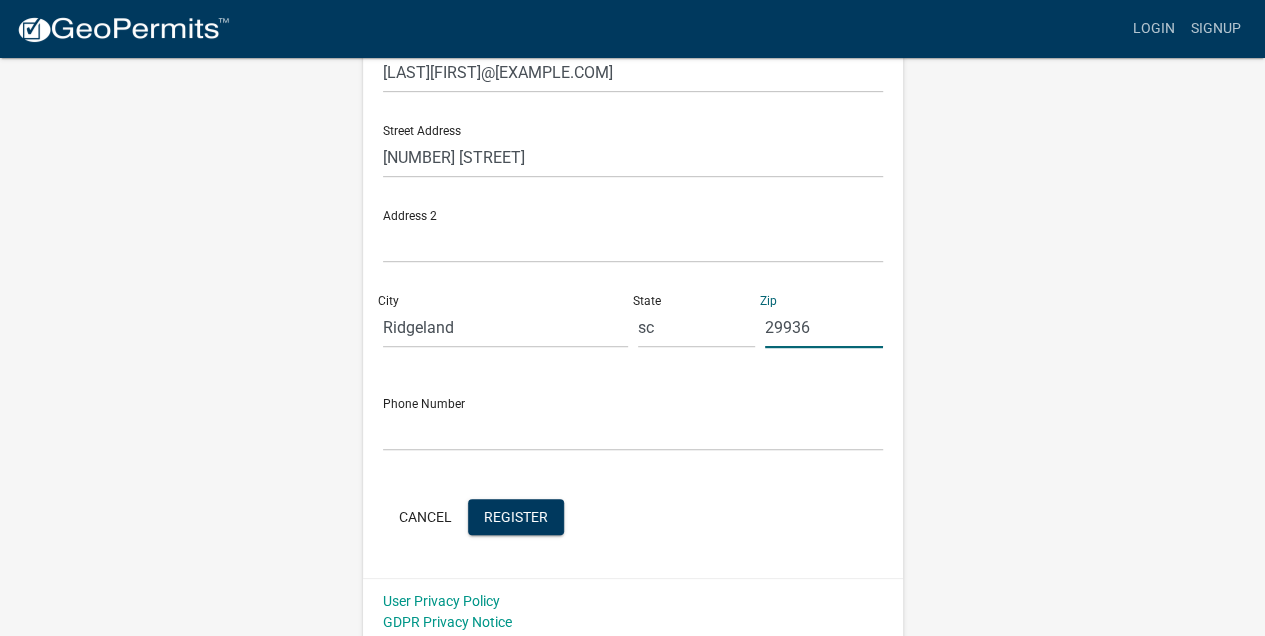 scroll, scrollTop: 489, scrollLeft: 0, axis: vertical 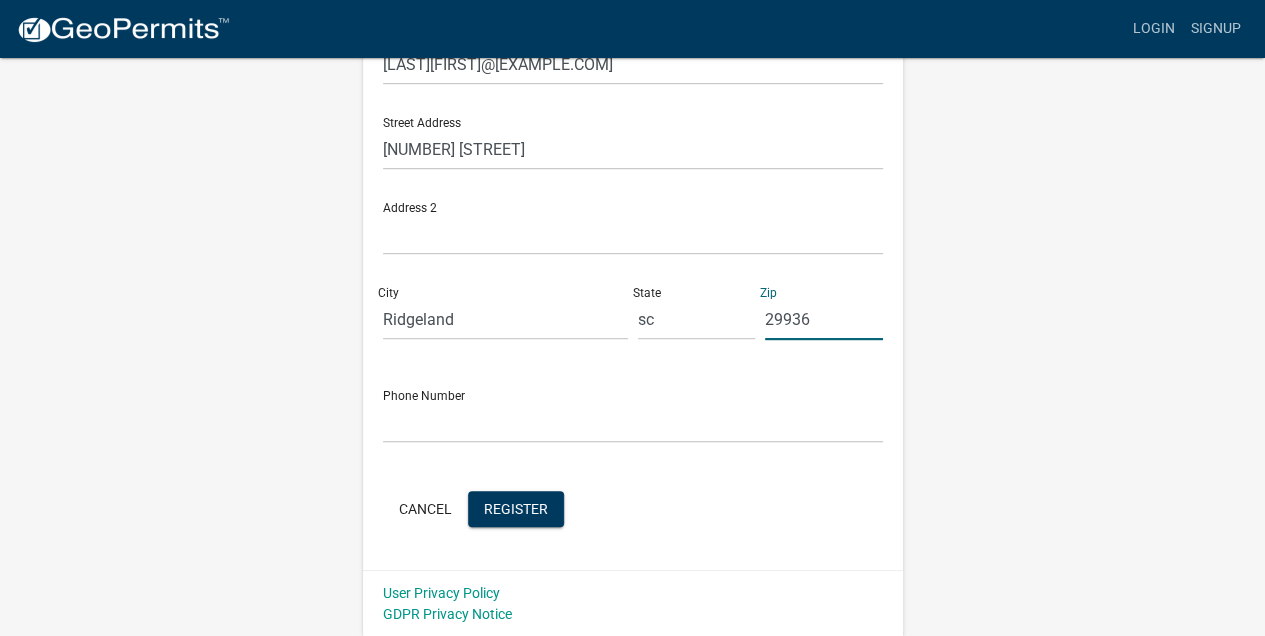 type on "29936" 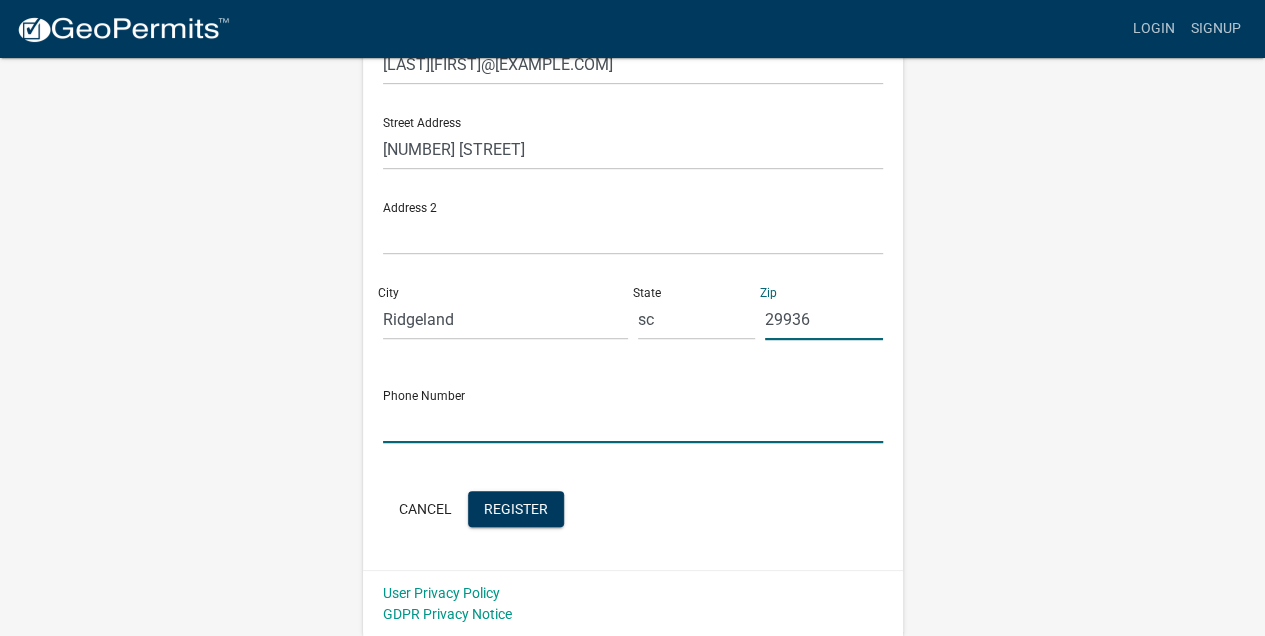 click 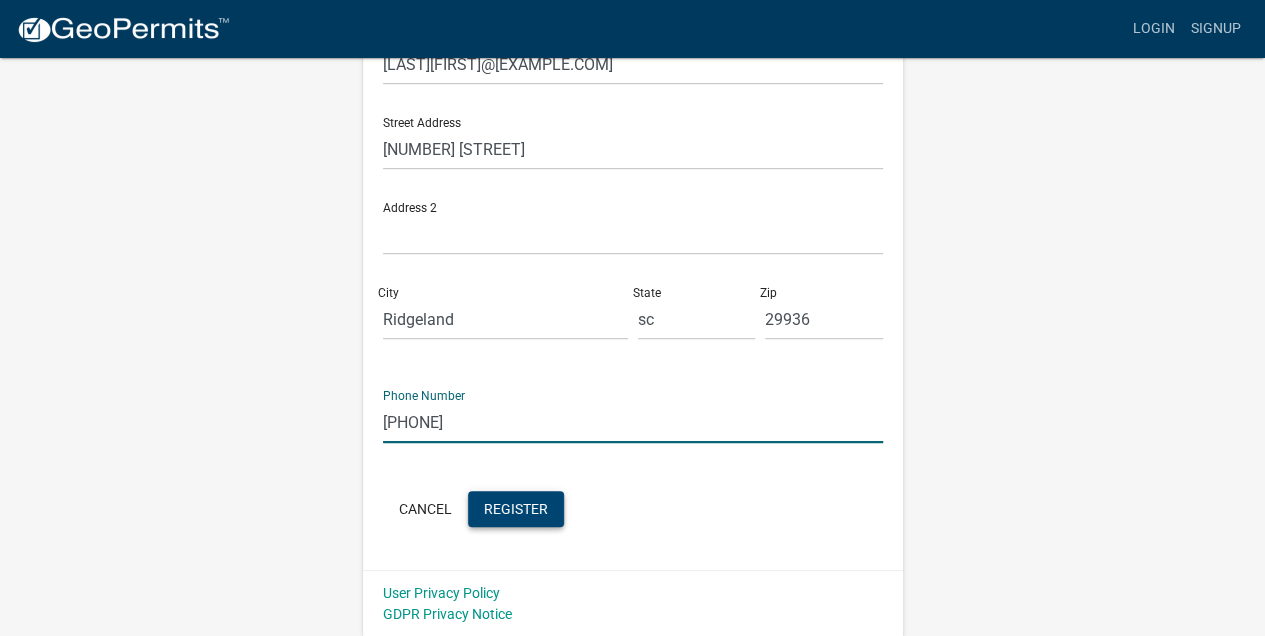 type on "[PHONE]" 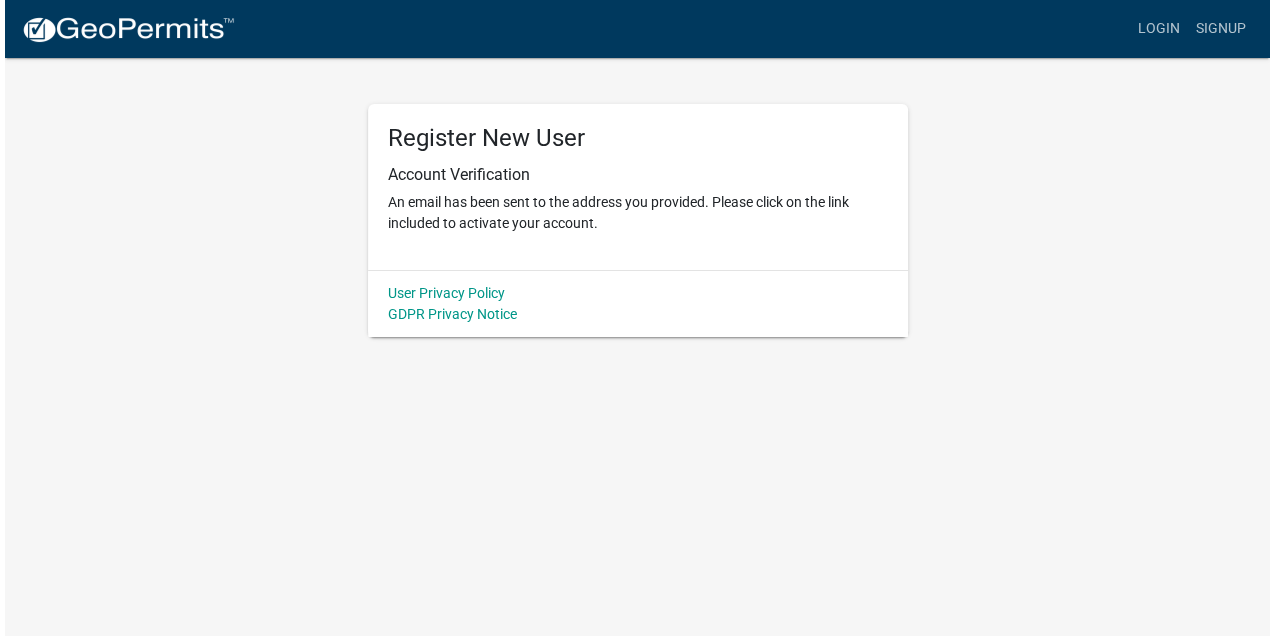 scroll, scrollTop: 0, scrollLeft: 0, axis: both 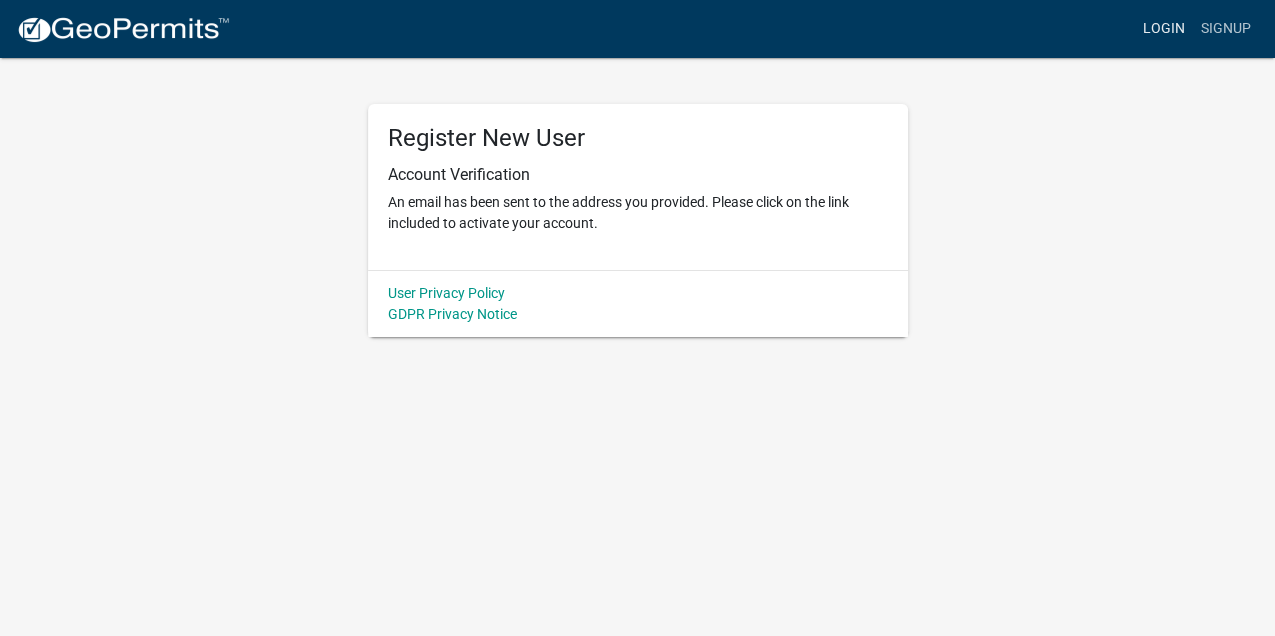 click on "Login" at bounding box center [1164, 29] 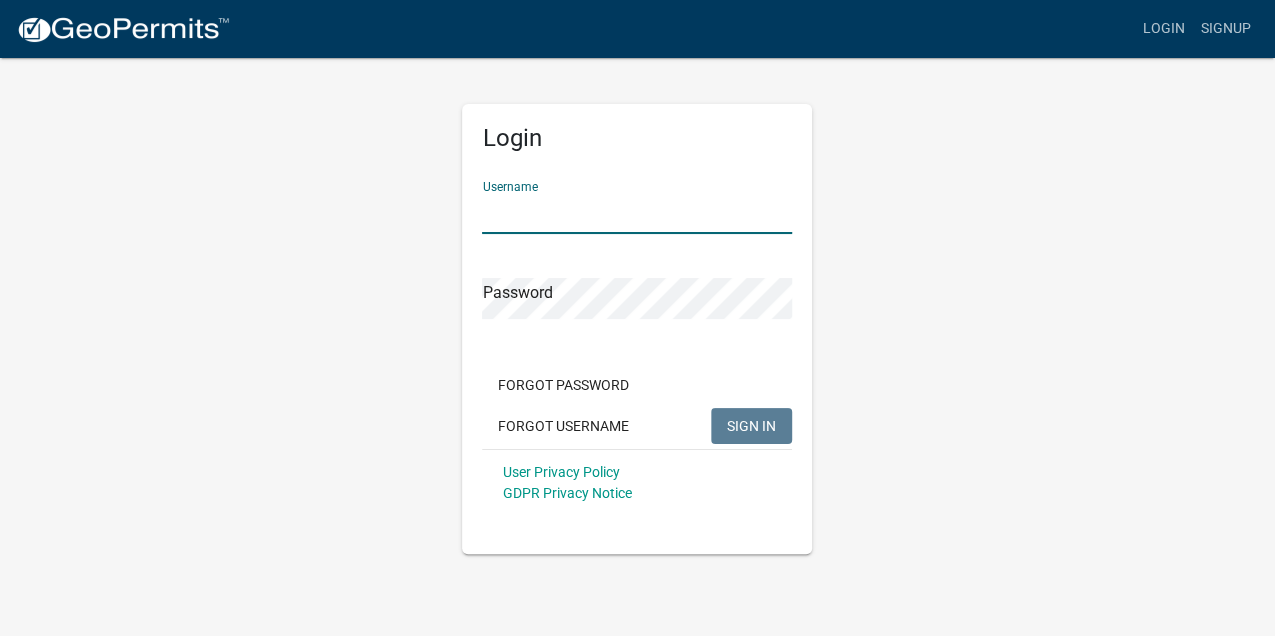 click on "Username" at bounding box center (637, 213) 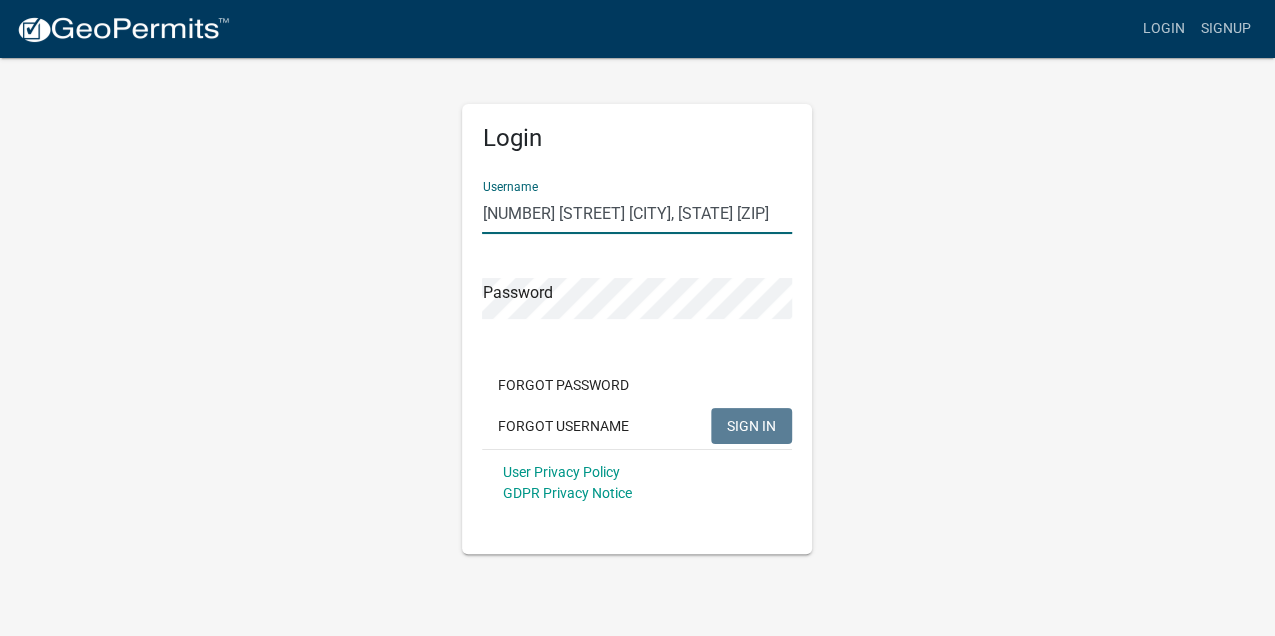 scroll, scrollTop: 0, scrollLeft: 25, axis: horizontal 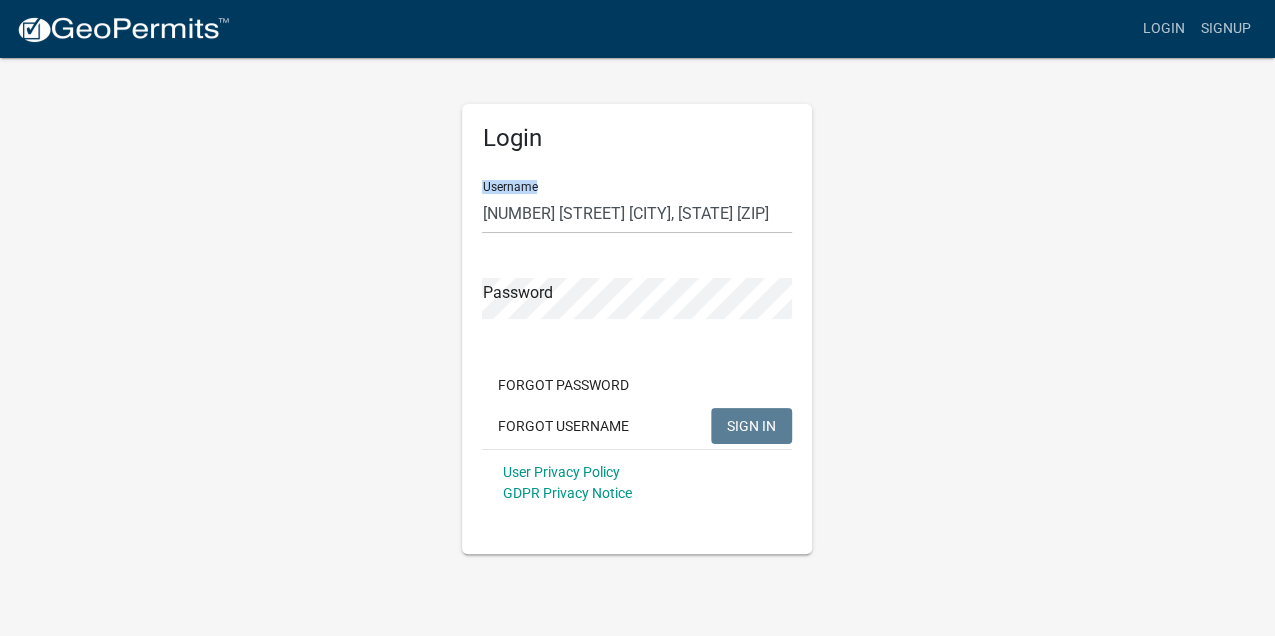 drag, startPoint x: 795, startPoint y: 212, endPoint x: 212, endPoint y: 173, distance: 584.303 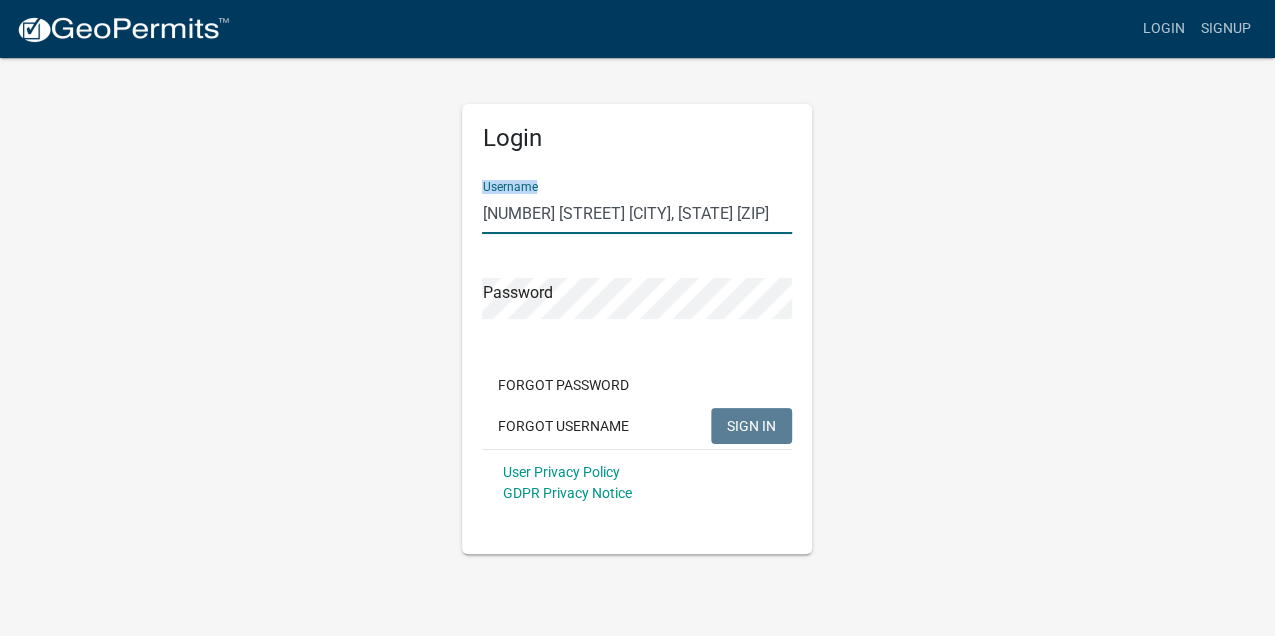 click on "[NUMBER] [STREET] [CITY], [STATE] [ZIP]" at bounding box center (637, 213) 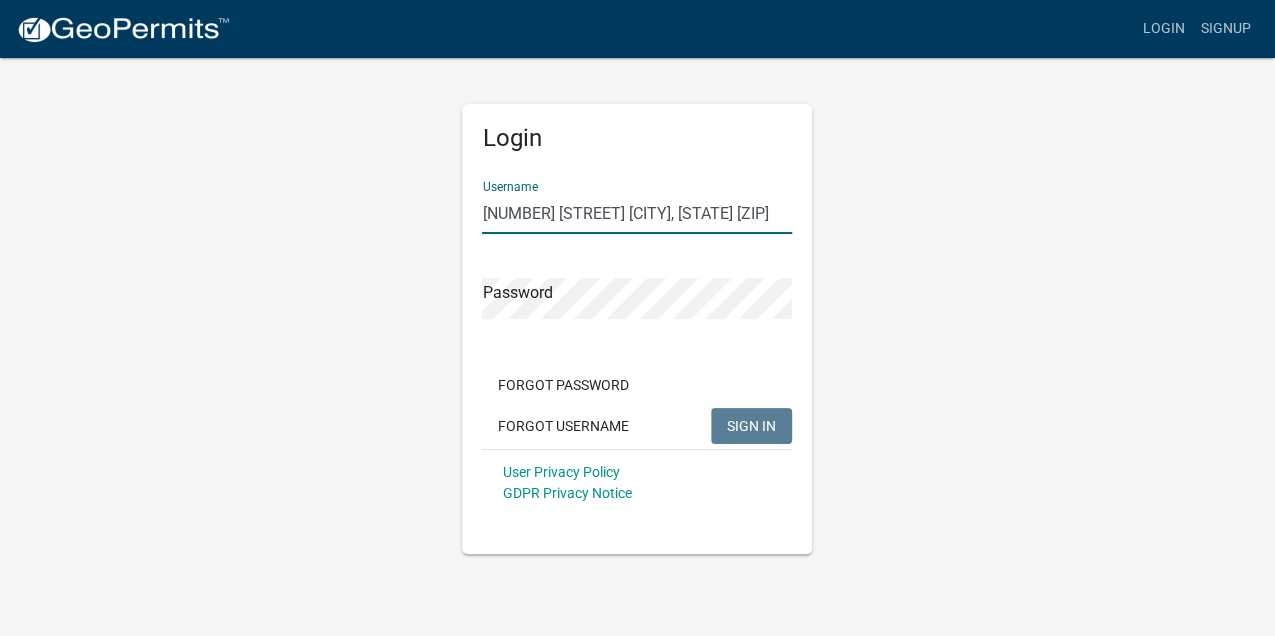 click on "[NUMBER] [STREET] [CITY], [STATE] [ZIP]" at bounding box center [637, 213] 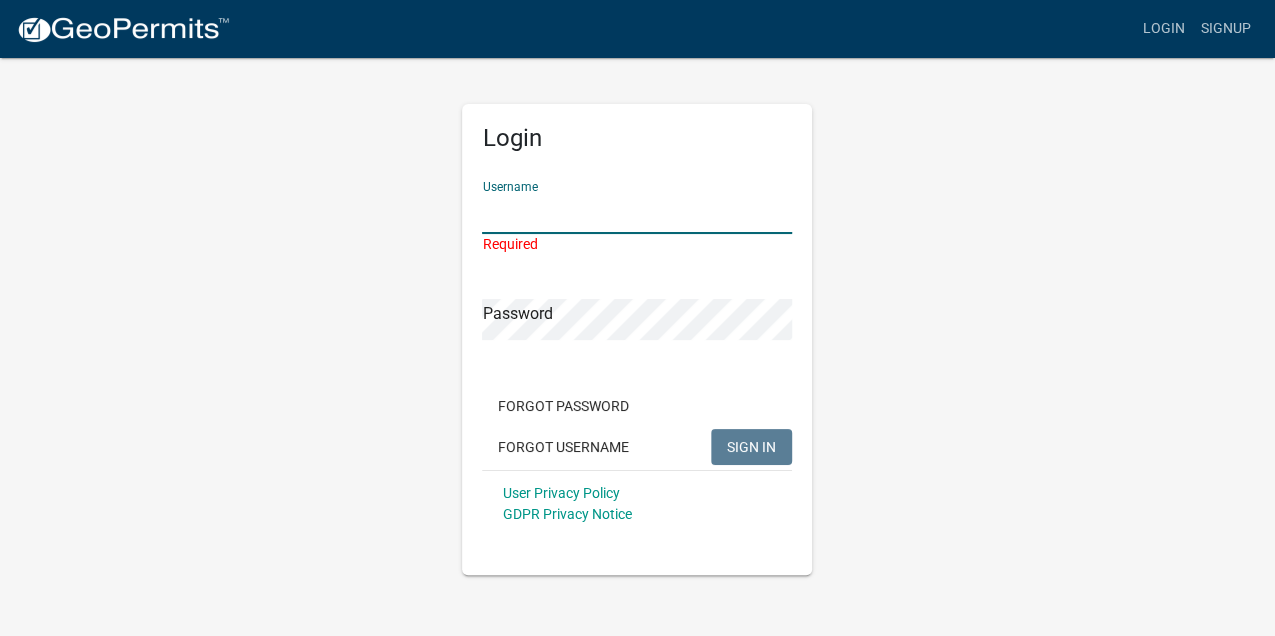 type on "g" 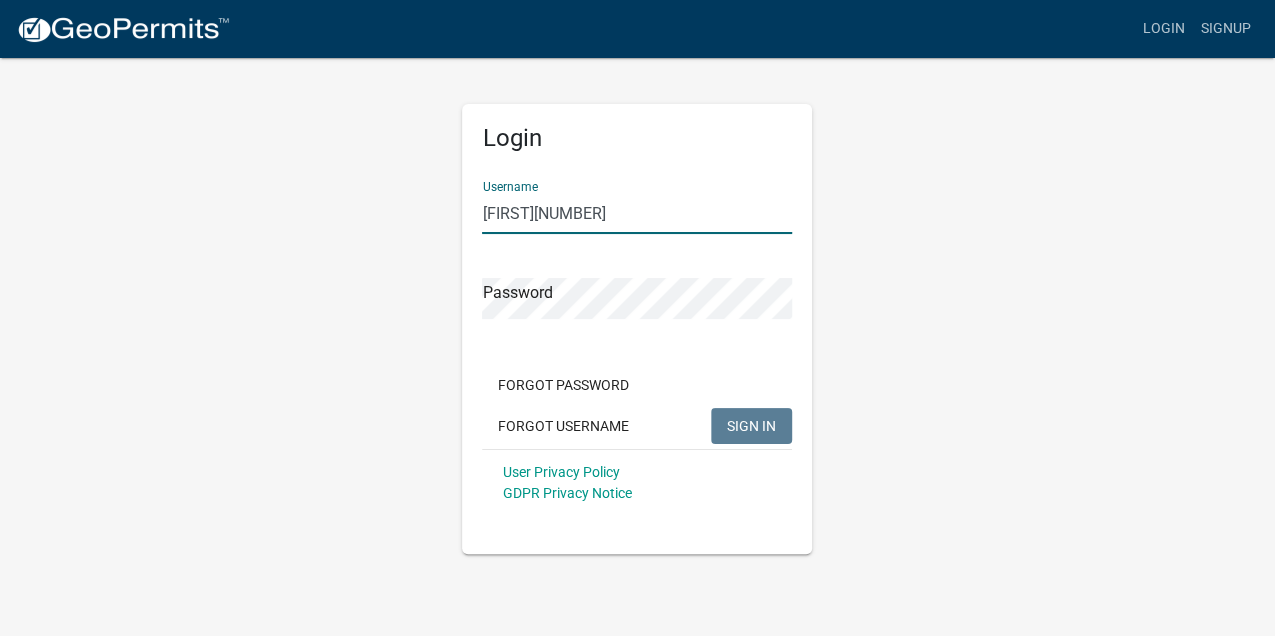 type on "[FIRST][NUMBER]" 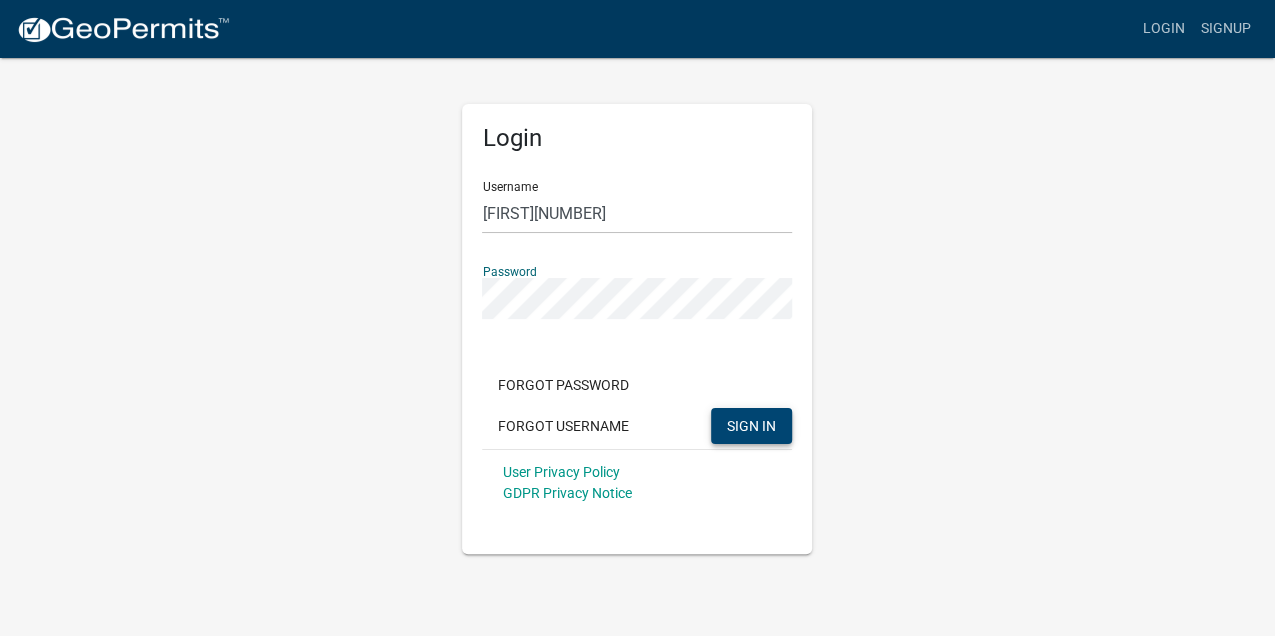 click on "SIGN IN" 